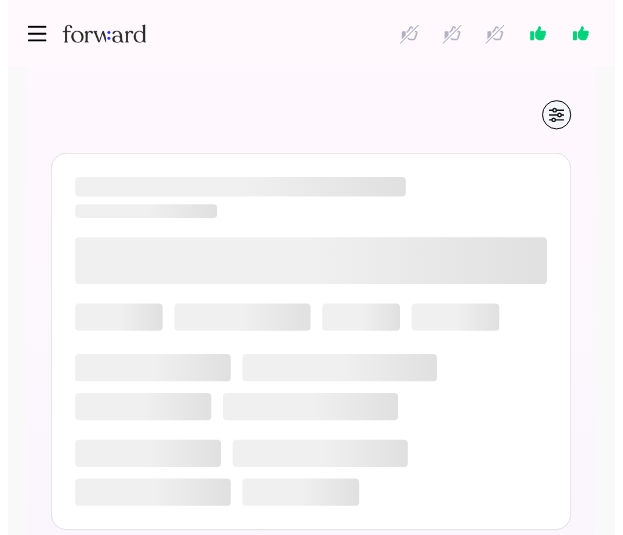 scroll, scrollTop: 0, scrollLeft: 0, axis: both 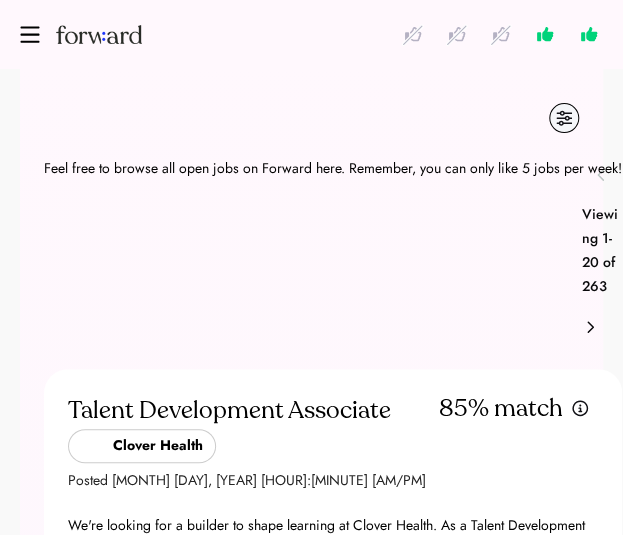 click at bounding box center (30, 34) 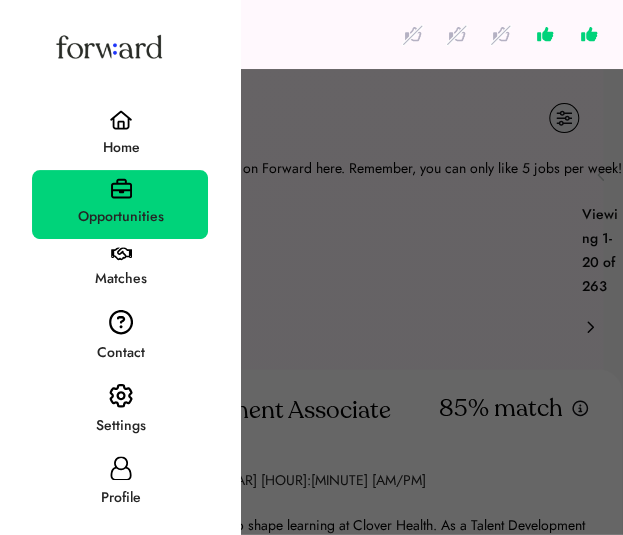 click on "Matches" at bounding box center (120, 270) 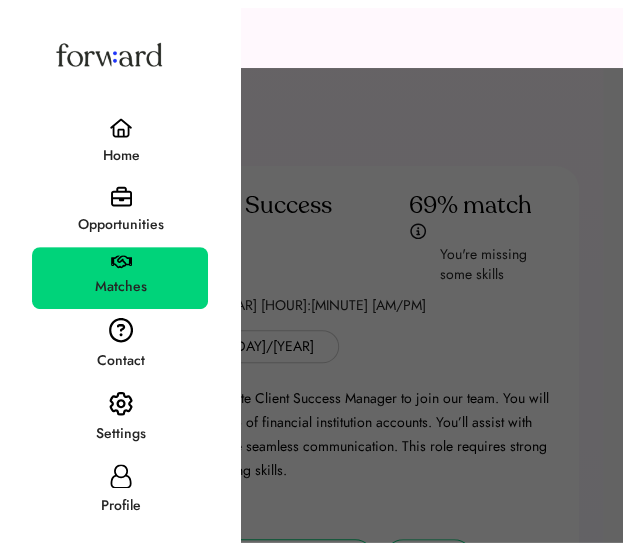scroll, scrollTop: 79, scrollLeft: 0, axis: vertical 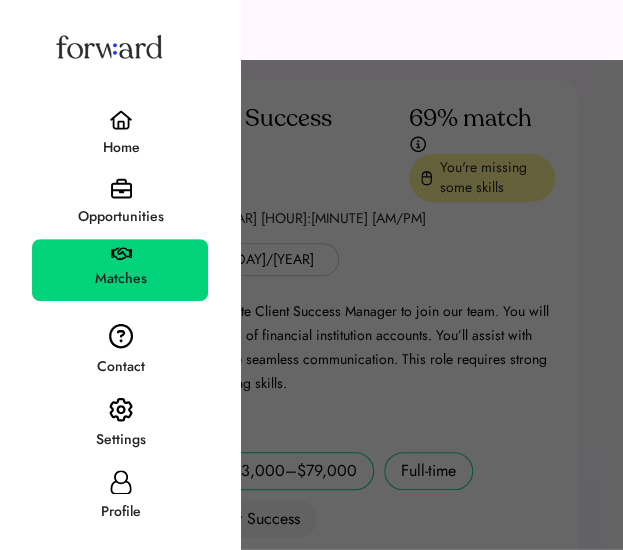 click at bounding box center (311, 275) 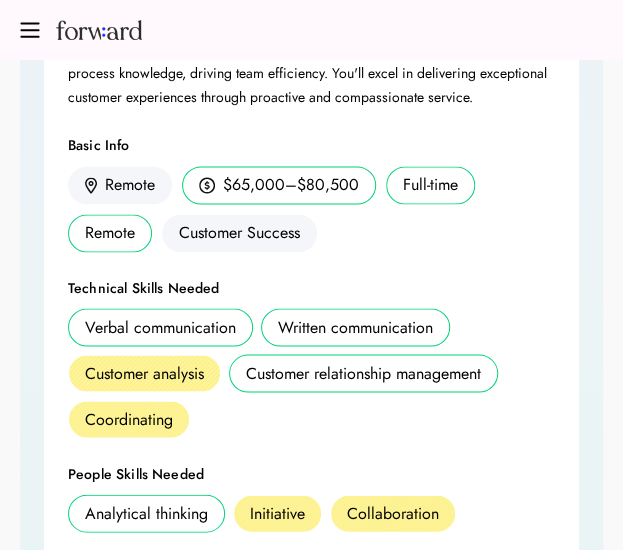 scroll, scrollTop: 4430, scrollLeft: 0, axis: vertical 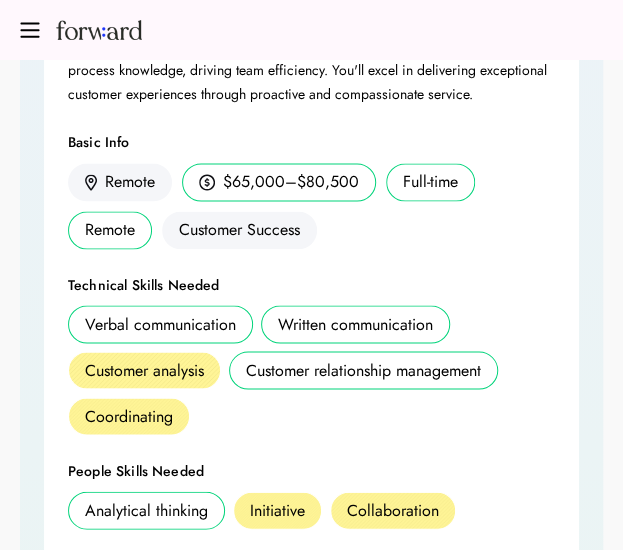 click on "See full job posting" at bounding box center [143, 566] 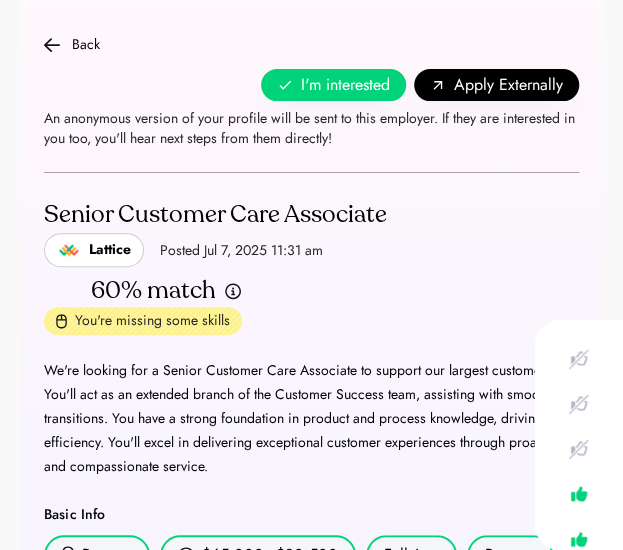 scroll, scrollTop: 0, scrollLeft: 0, axis: both 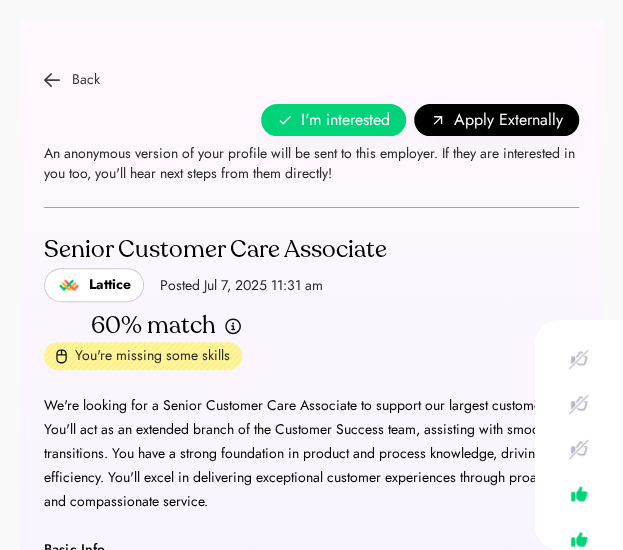 click on "Back" at bounding box center [72, 80] 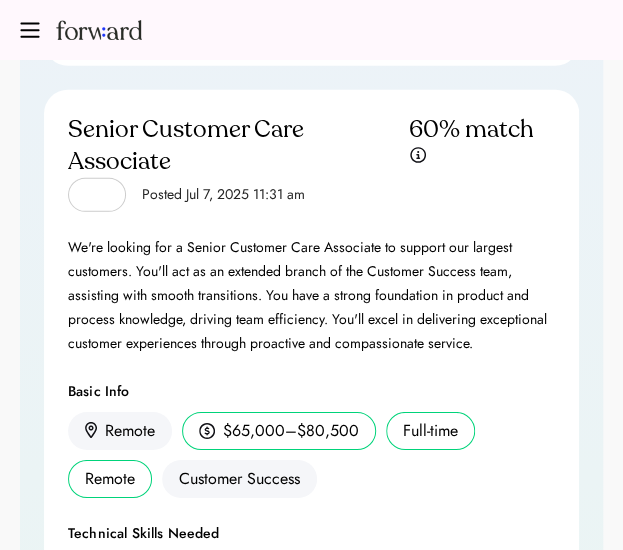 click at bounding box center [30, 30] 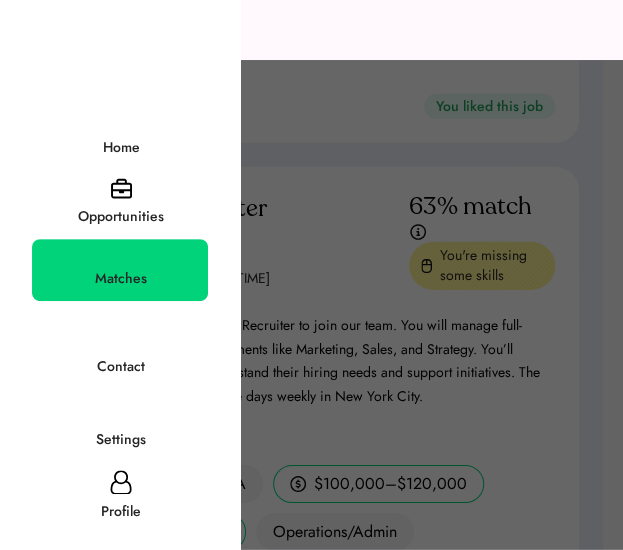scroll, scrollTop: 4075, scrollLeft: 0, axis: vertical 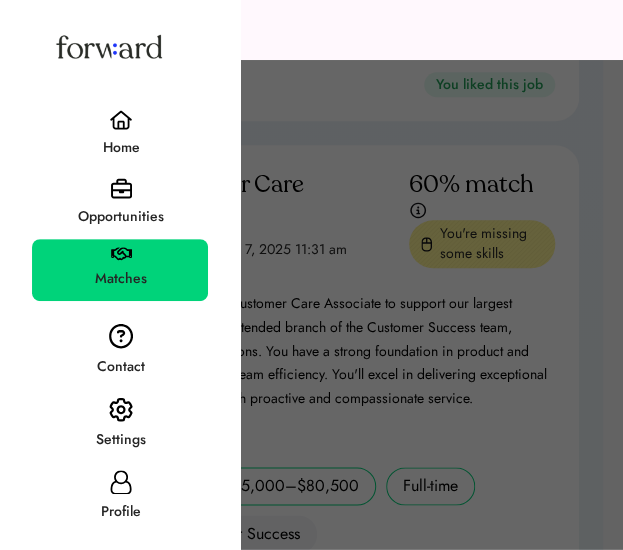 click on "Profile" at bounding box center [120, 498] 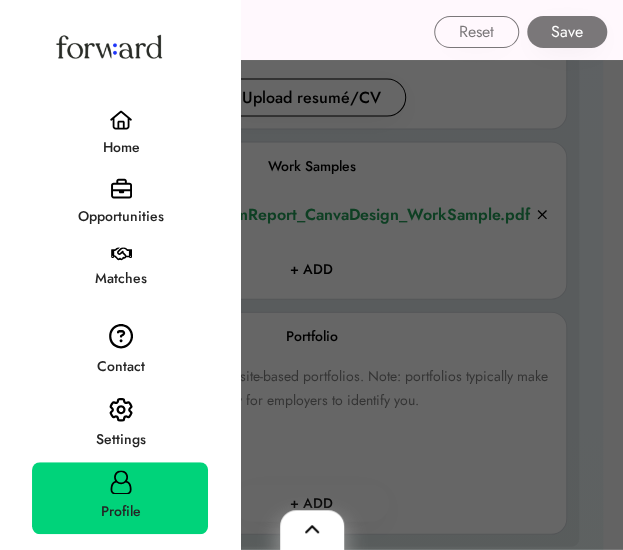 scroll, scrollTop: 3117, scrollLeft: 0, axis: vertical 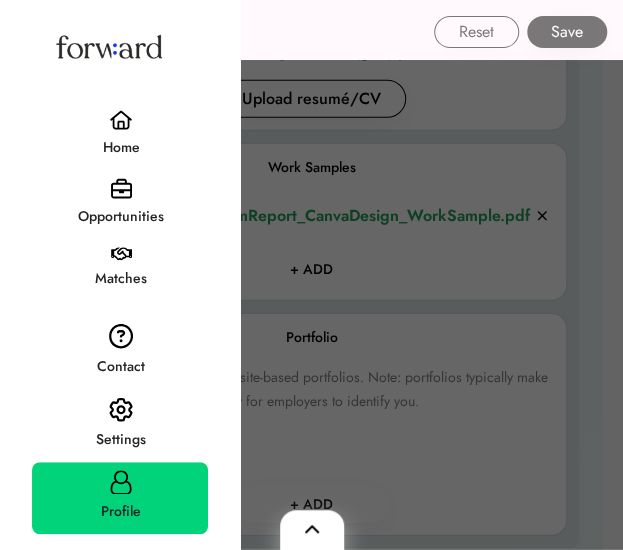 click on "Home Opportunities
Matches Contact Settings Profile" at bounding box center (120, 275) 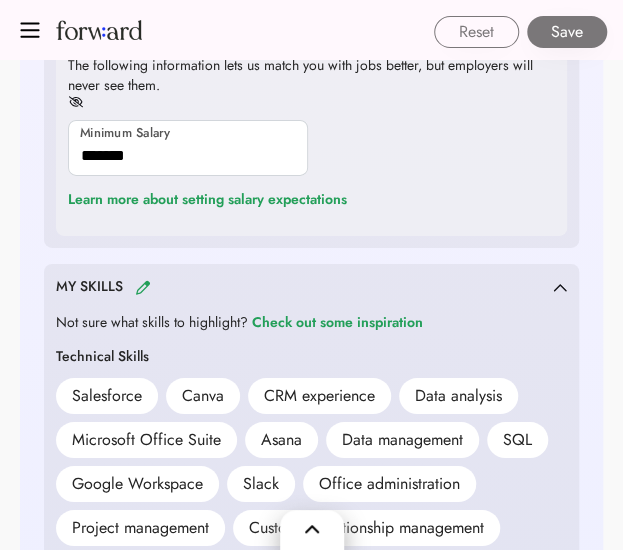 scroll, scrollTop: 1506, scrollLeft: 0, axis: vertical 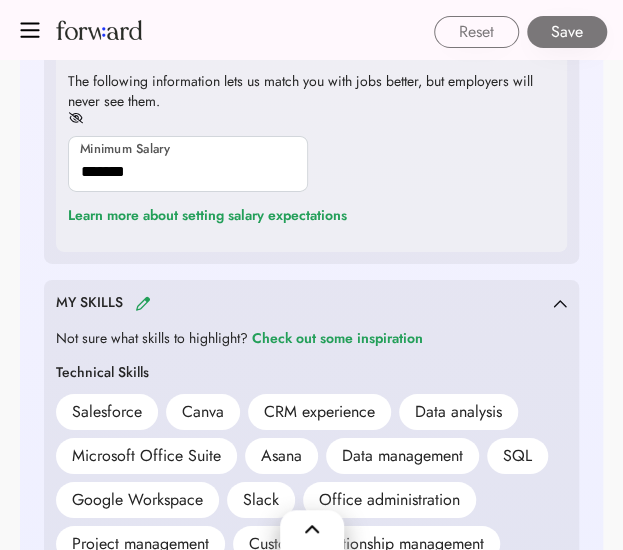click on "Check out some inspiration" at bounding box center (337, 339) 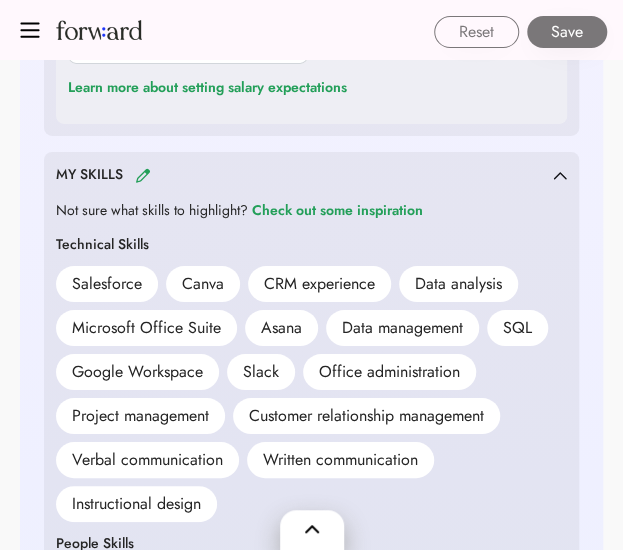 scroll, scrollTop: 1622, scrollLeft: 0, axis: vertical 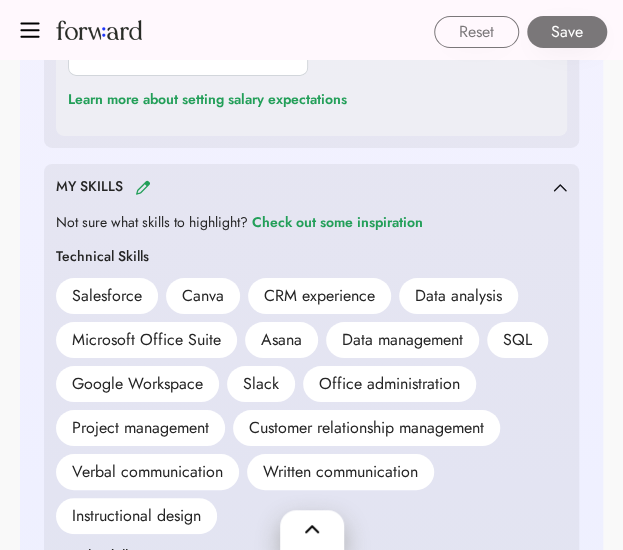 click at bounding box center [143, 187] 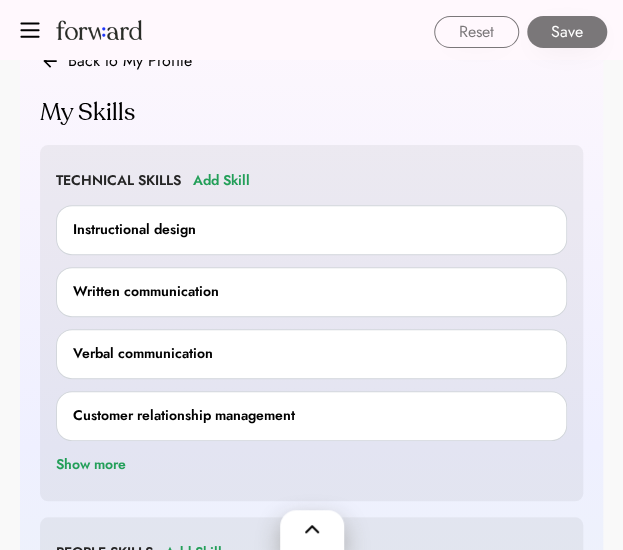 scroll, scrollTop: 0, scrollLeft: 0, axis: both 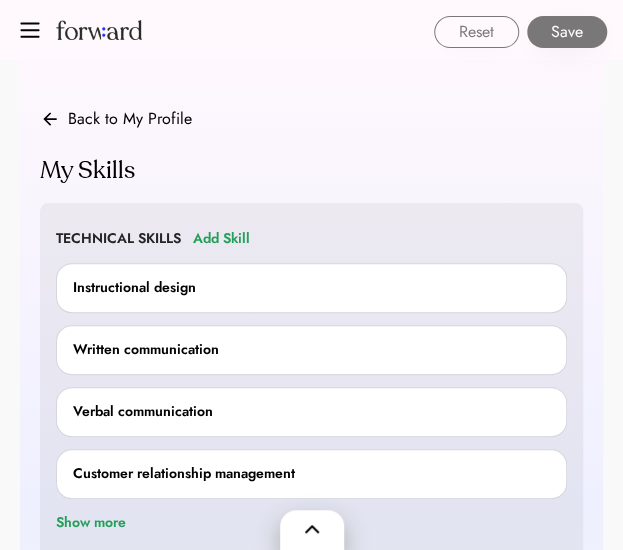 click on "Written communication" at bounding box center (311, 350) 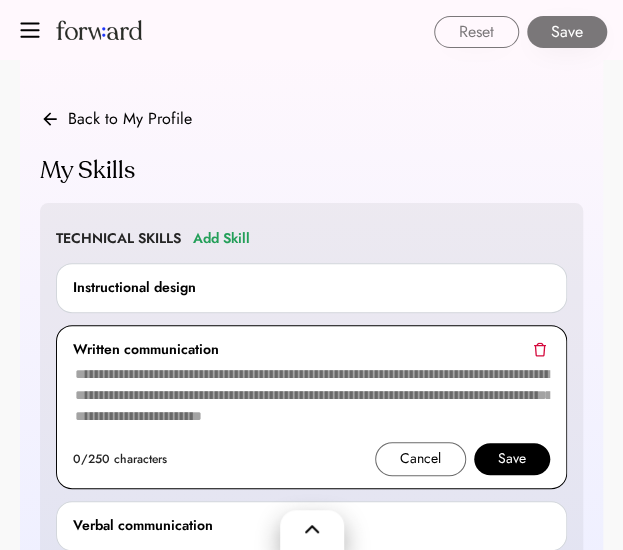 click on "Instructional design" at bounding box center [311, 288] 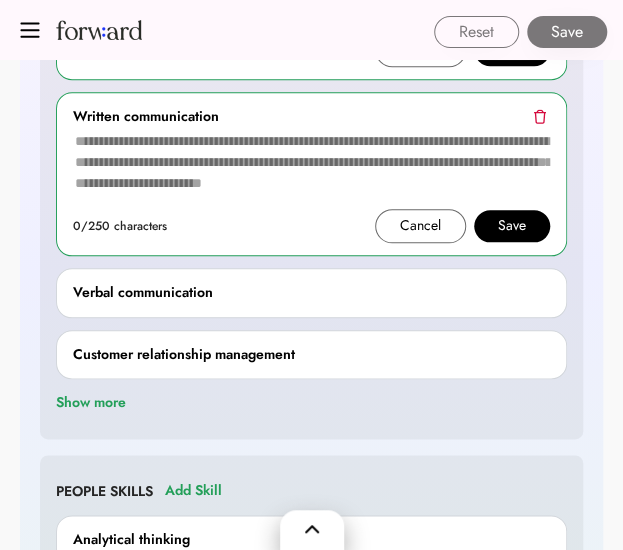 scroll, scrollTop: 414, scrollLeft: 0, axis: vertical 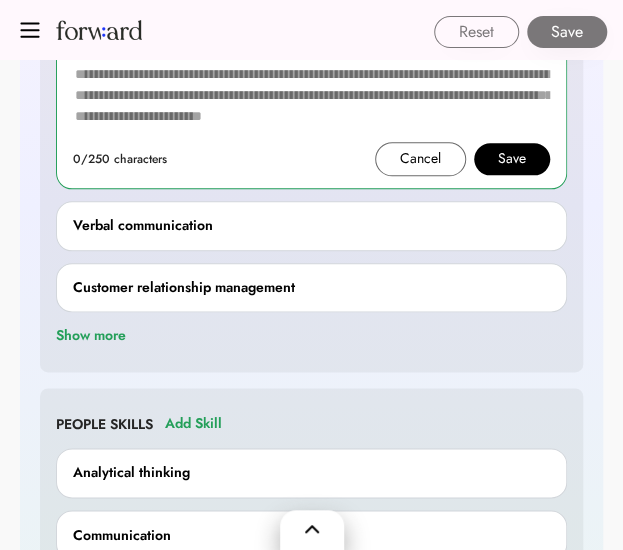 click on "Show more" at bounding box center [91, 336] 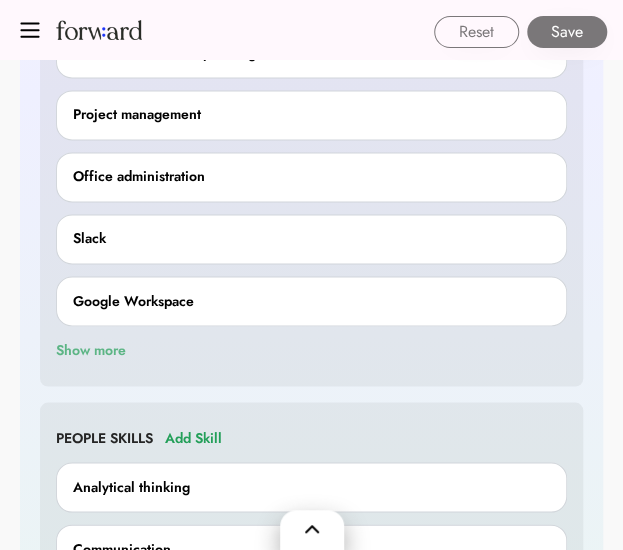 click on "Show more" at bounding box center [91, 350] 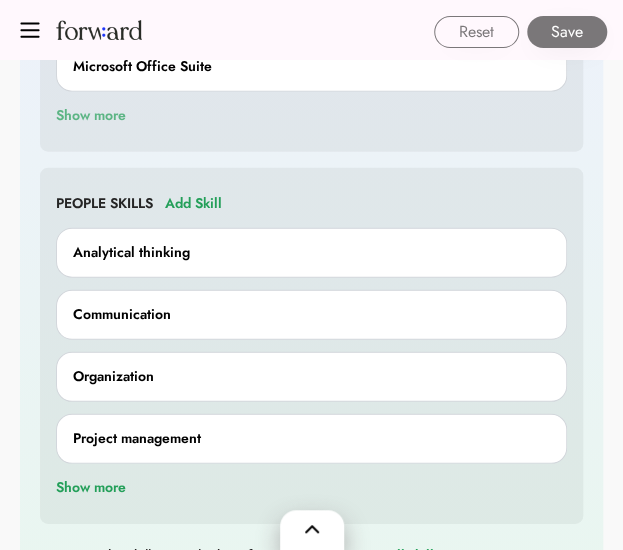 scroll, scrollTop: 1149, scrollLeft: 0, axis: vertical 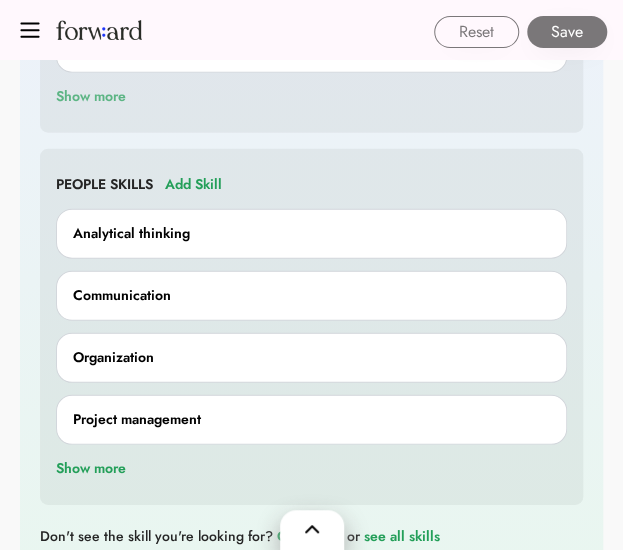 click on "Show more" at bounding box center (91, 469) 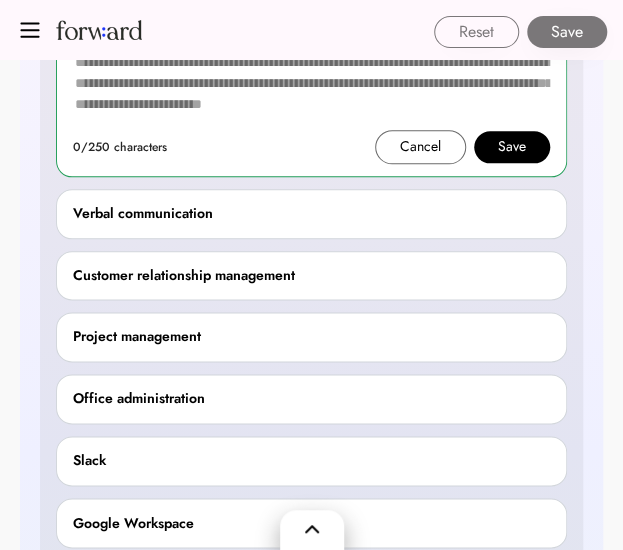 scroll, scrollTop: 465, scrollLeft: 0, axis: vertical 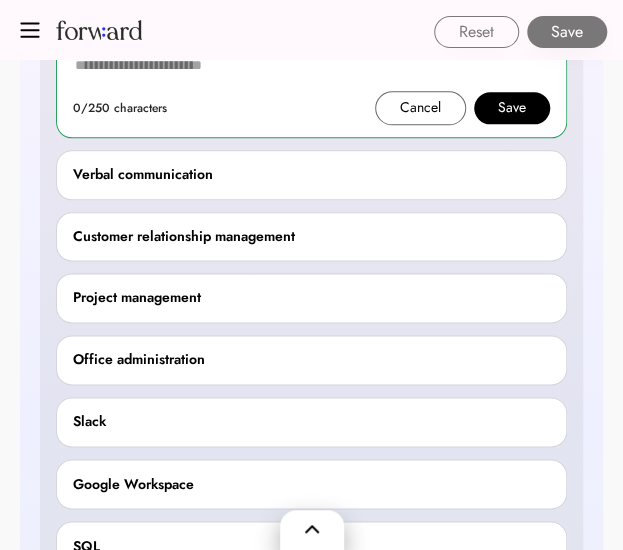 click on "Project management" at bounding box center (137, 298) 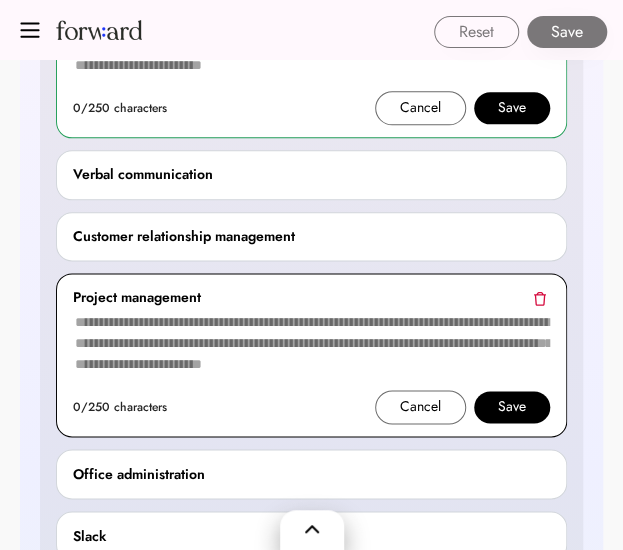 click at bounding box center [311, 350] 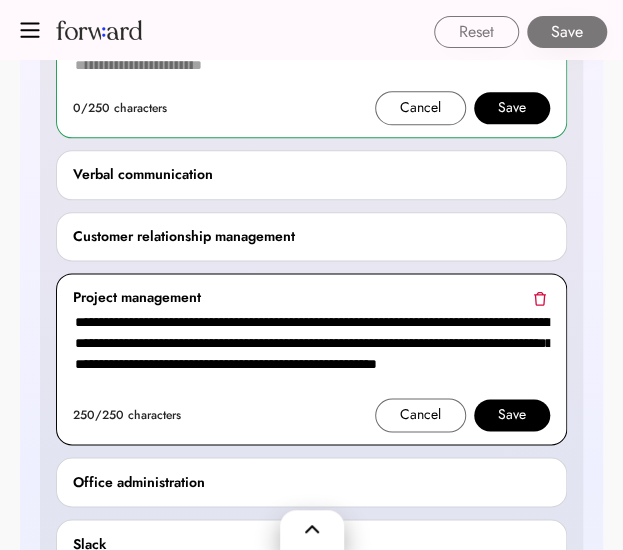 click on "**********" at bounding box center (311, 354) 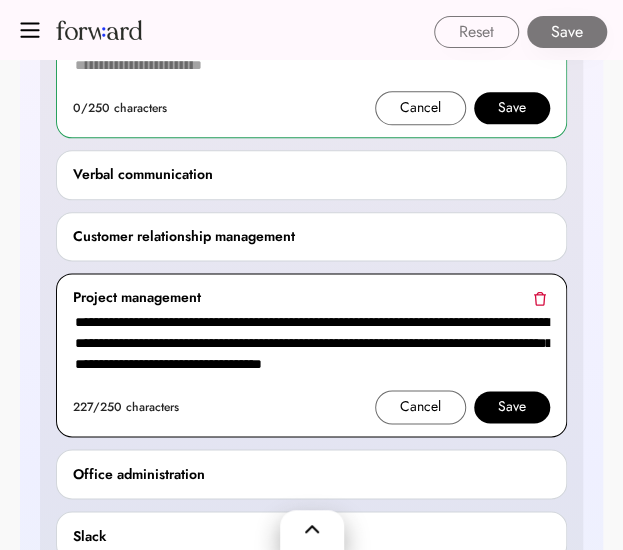 click on "**********" at bounding box center [311, 350] 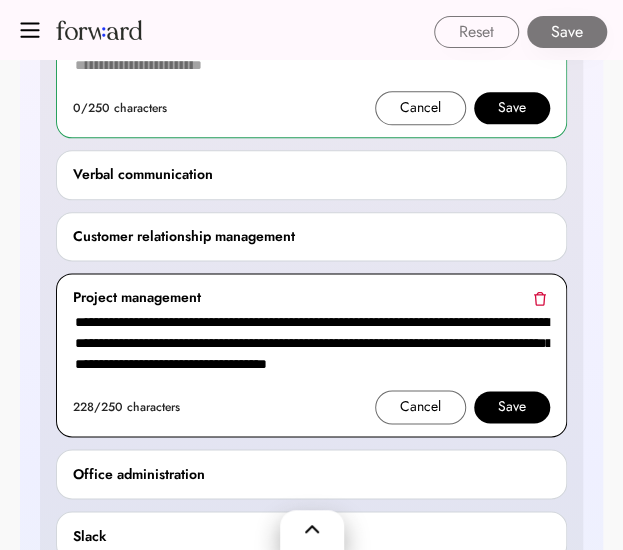 click on "**********" at bounding box center [311, 350] 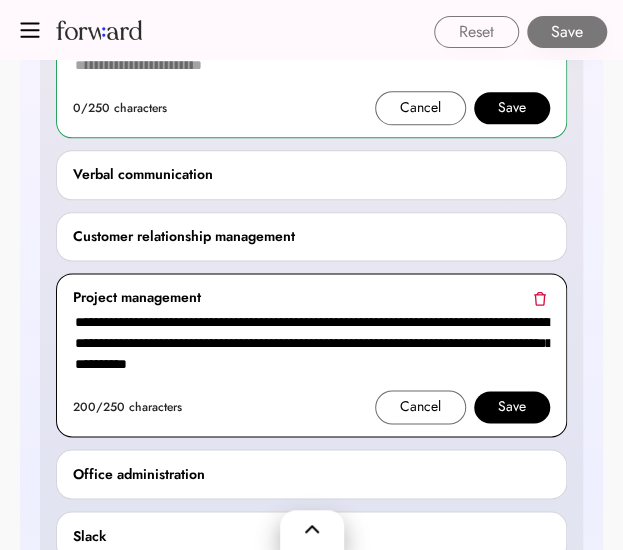 click on "**********" at bounding box center [311, 350] 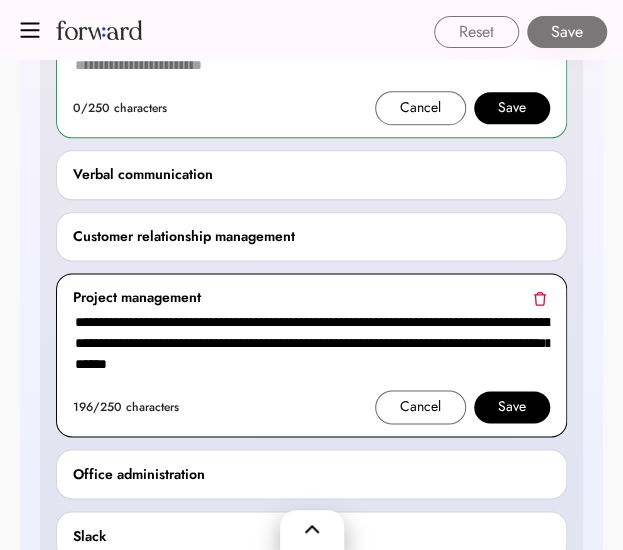 click on "**********" at bounding box center [311, 350] 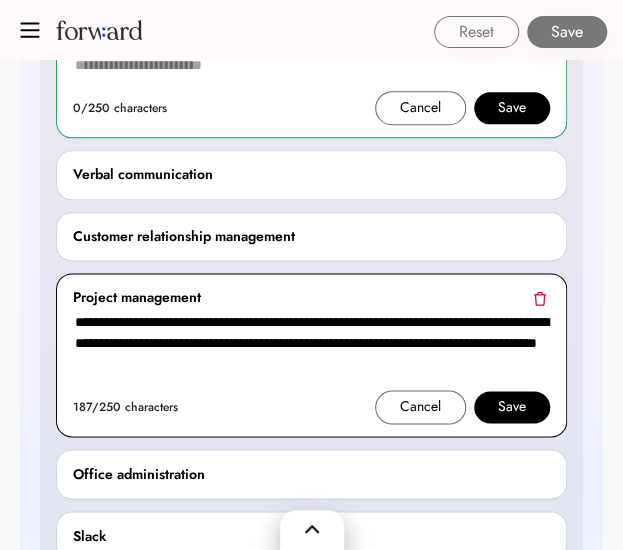 click on "**********" at bounding box center (311, 350) 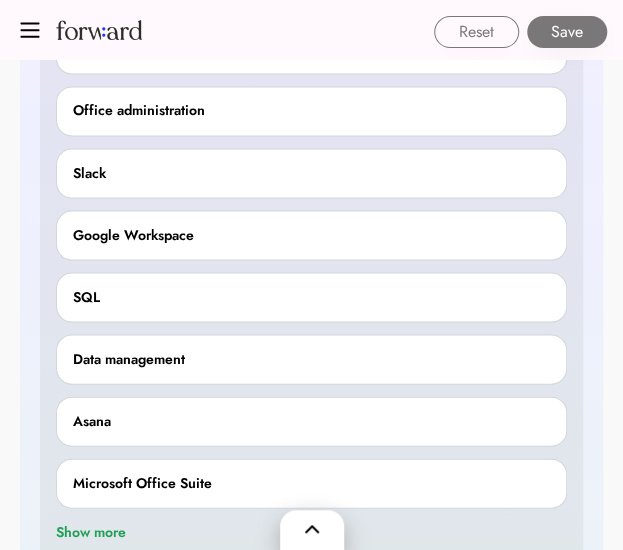 scroll, scrollTop: 797, scrollLeft: 0, axis: vertical 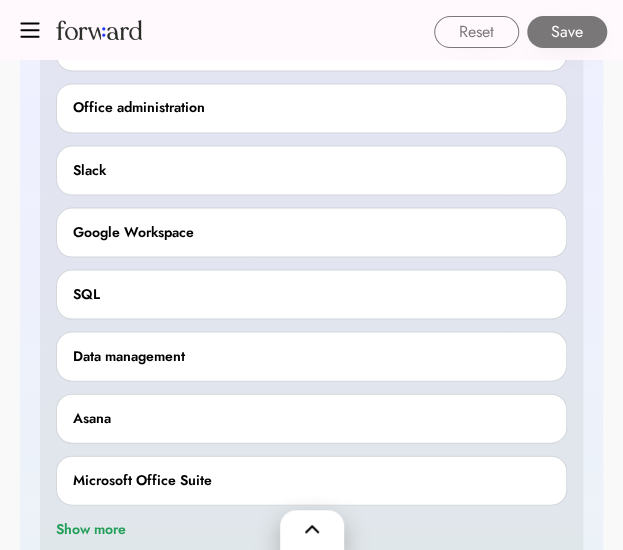 click on "Asana" at bounding box center (311, 412) 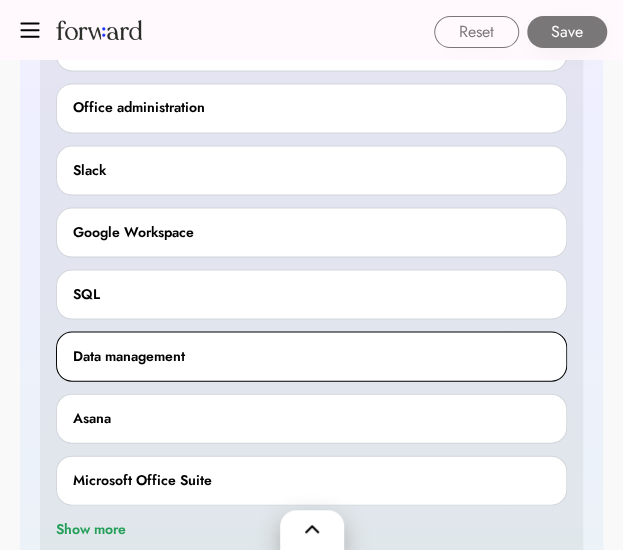click on "Data management" at bounding box center [311, 356] 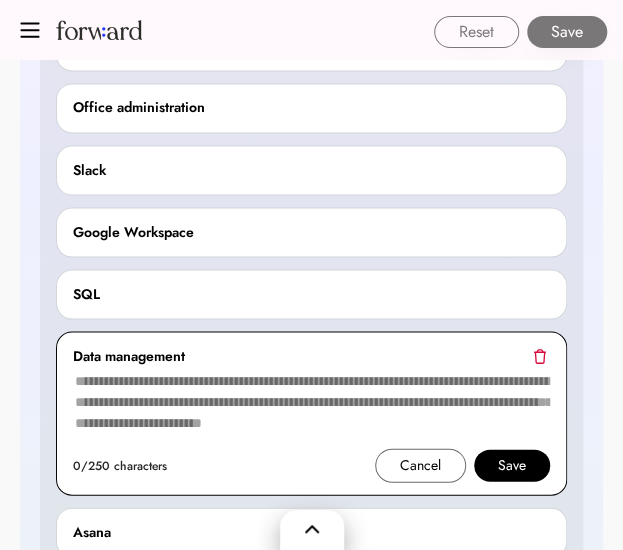 click at bounding box center (311, 408) 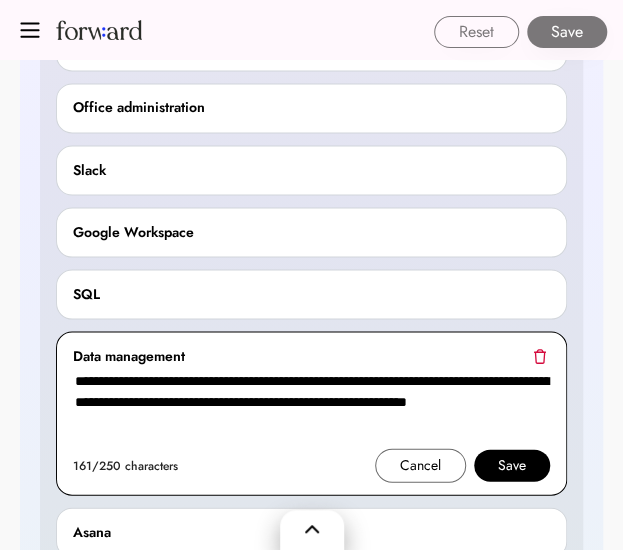 type on "**********" 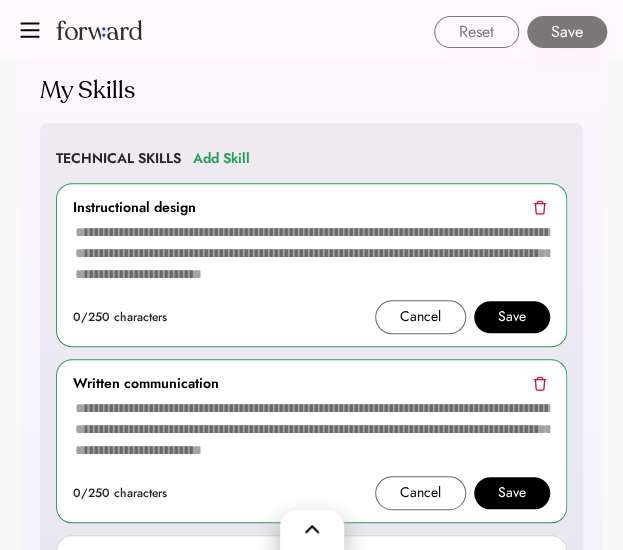 scroll, scrollTop: 81, scrollLeft: 0, axis: vertical 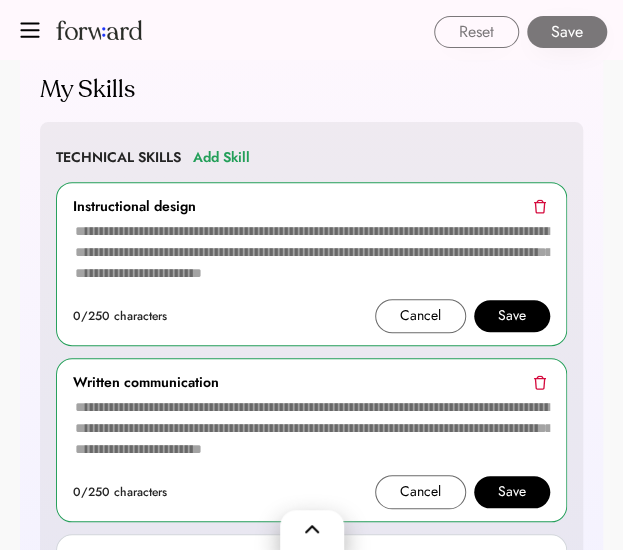 click at bounding box center (311, 435) 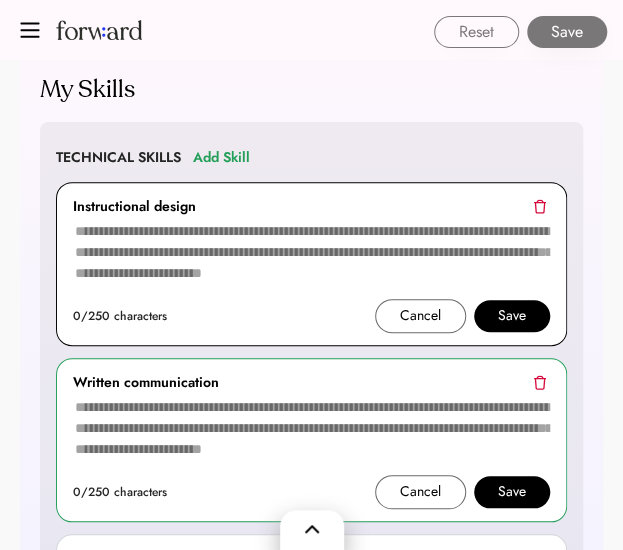 click at bounding box center [311, 259] 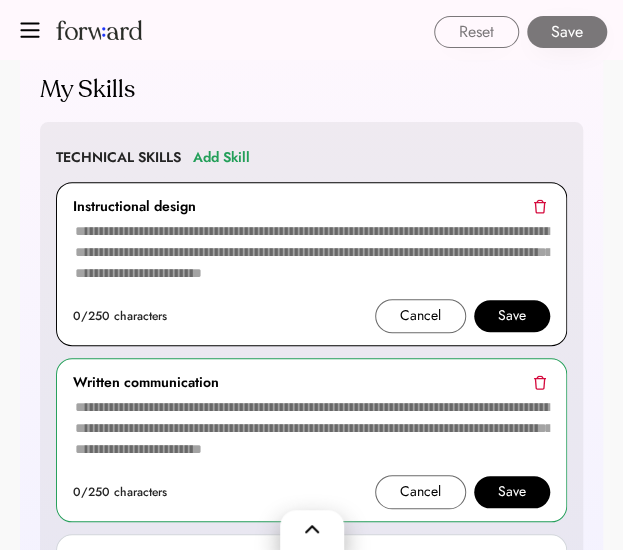 paste on "**********" 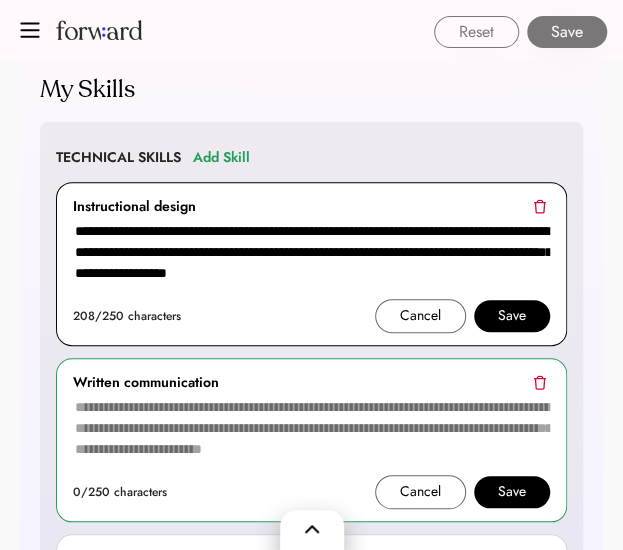 click on "**********" at bounding box center [311, 259] 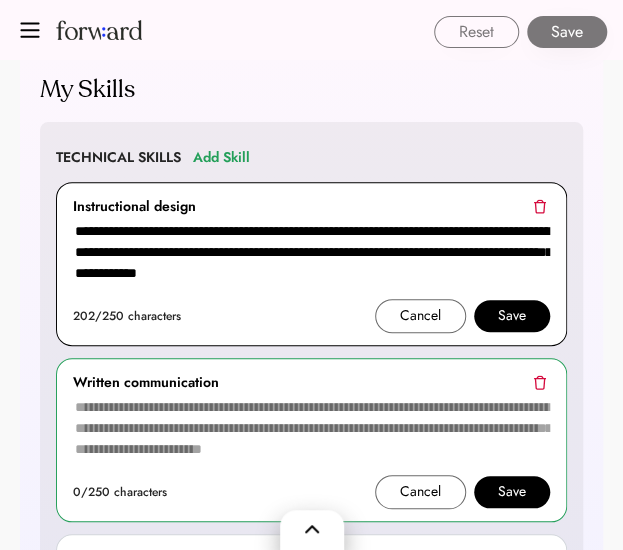type on "**********" 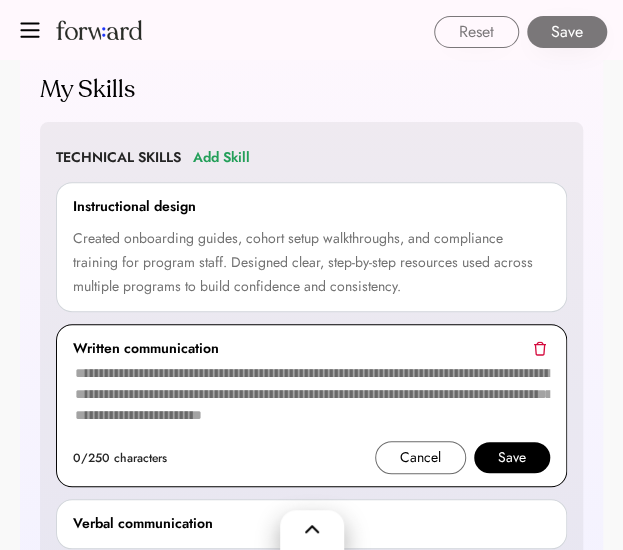 drag, startPoint x: 478, startPoint y: 427, endPoint x: 389, endPoint y: 397, distance: 93.92018 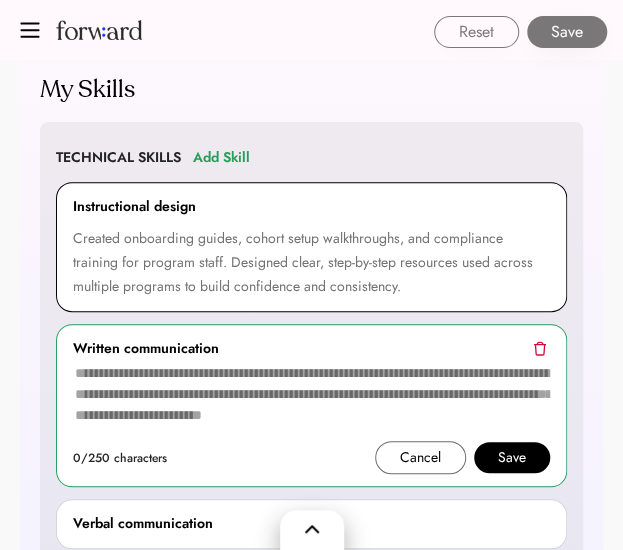paste on "**********" 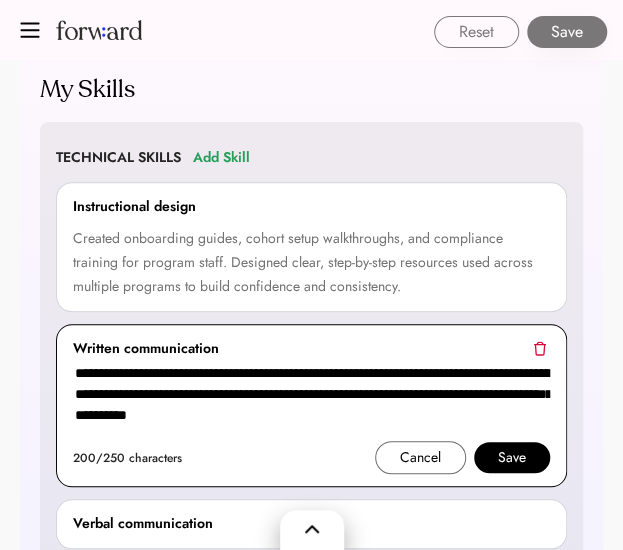 click on "**********" at bounding box center [311, 401] 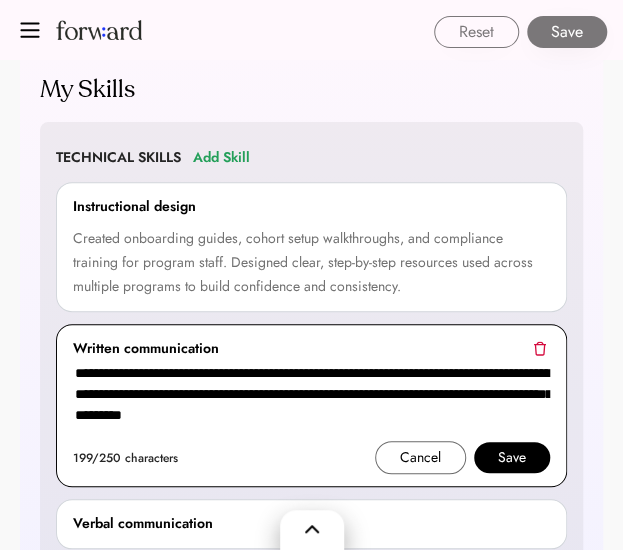 drag, startPoint x: 251, startPoint y: 393, endPoint x: 486, endPoint y: 415, distance: 236.02754 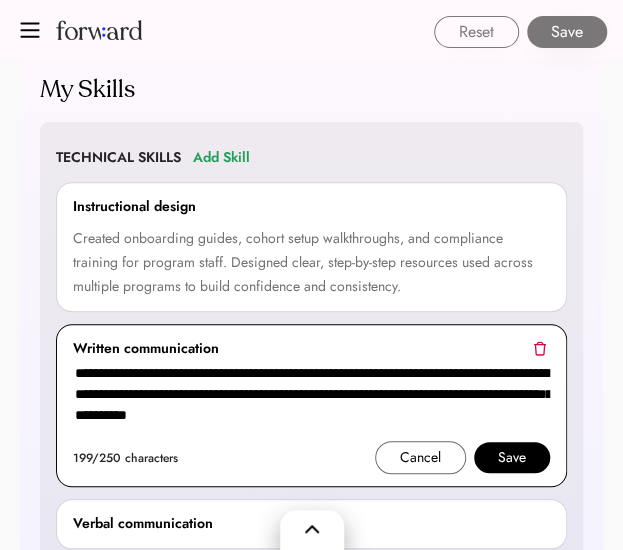 type on "**********" 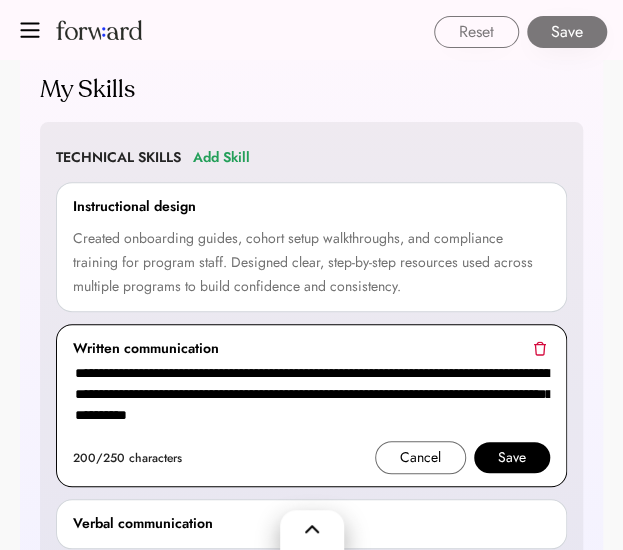 click on "Save" at bounding box center [512, 458] 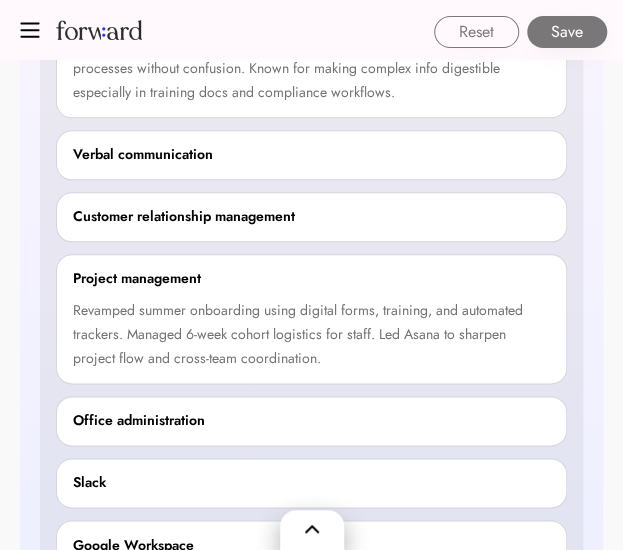 scroll, scrollTop: 421, scrollLeft: 0, axis: vertical 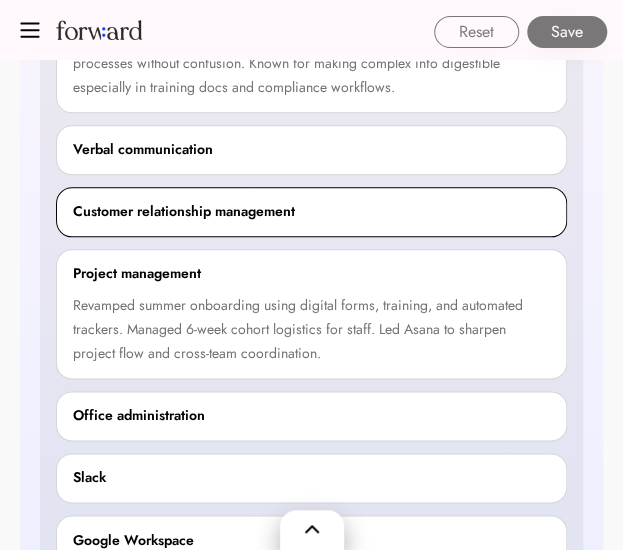 click on "Customer relationship management" at bounding box center (184, 212) 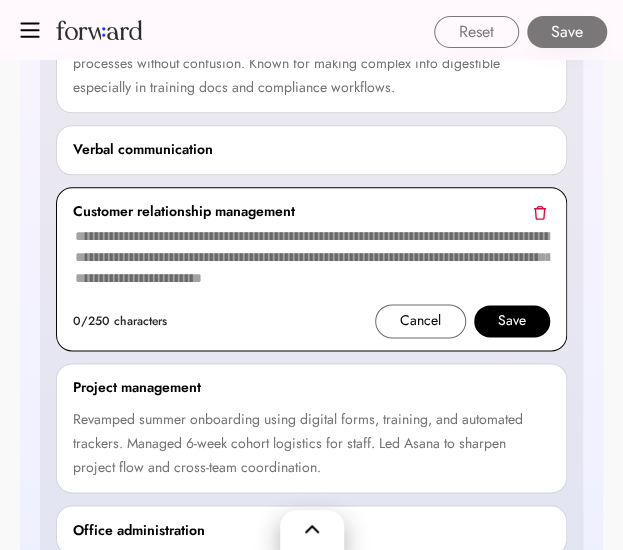 click at bounding box center [311, 264] 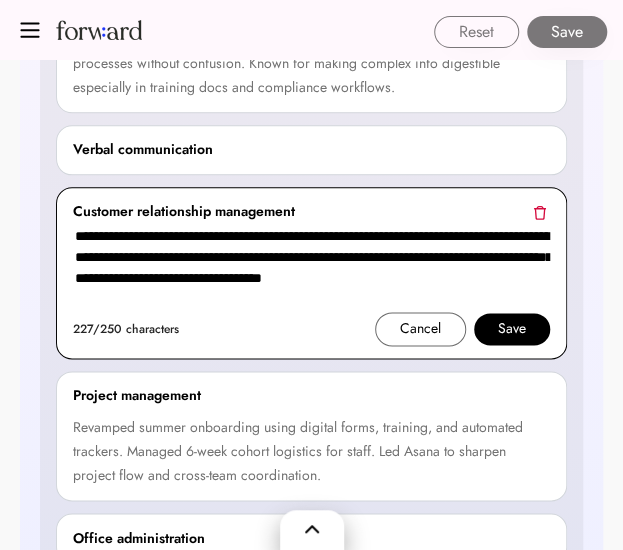 click on "**********" at bounding box center [311, 268] 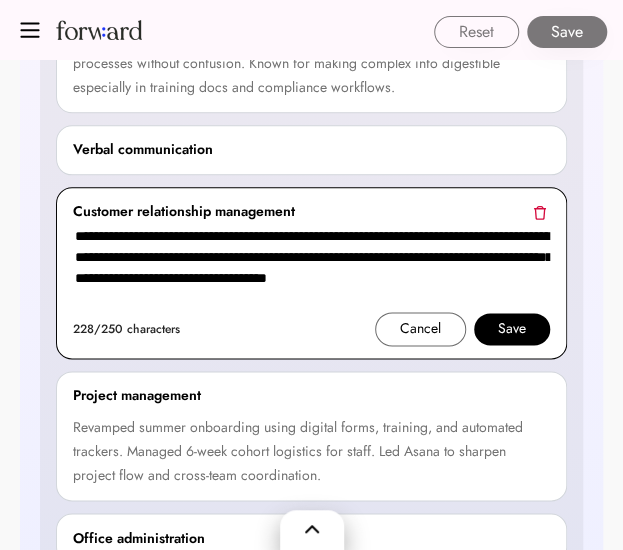 type on "**********" 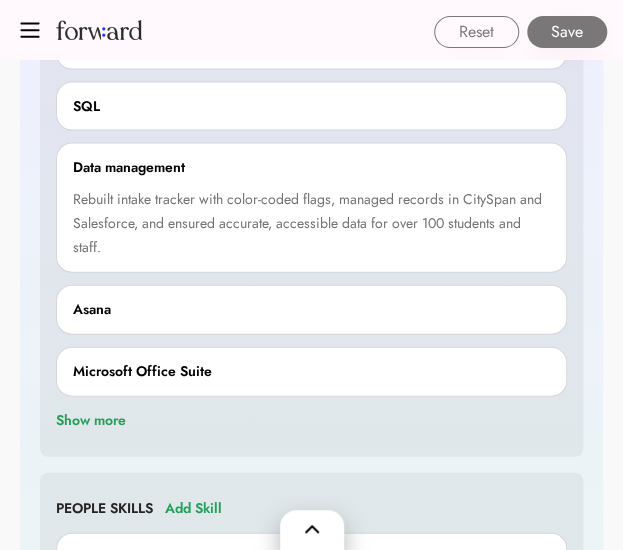 scroll, scrollTop: 1026, scrollLeft: 0, axis: vertical 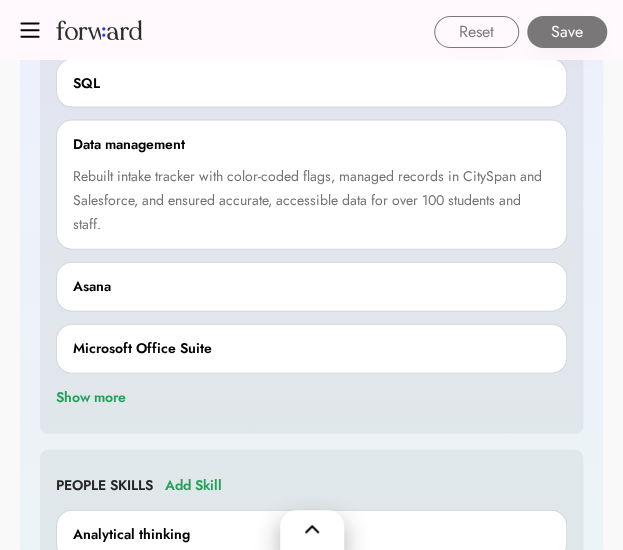click on "Microsoft Office Suite" at bounding box center [311, 349] 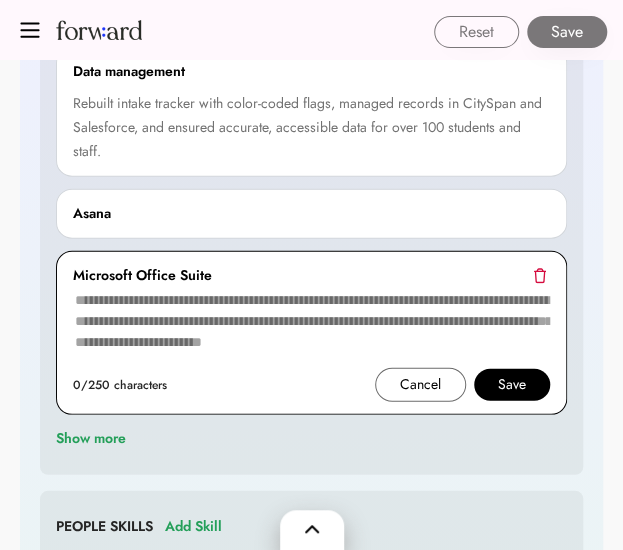 scroll, scrollTop: 1117, scrollLeft: 0, axis: vertical 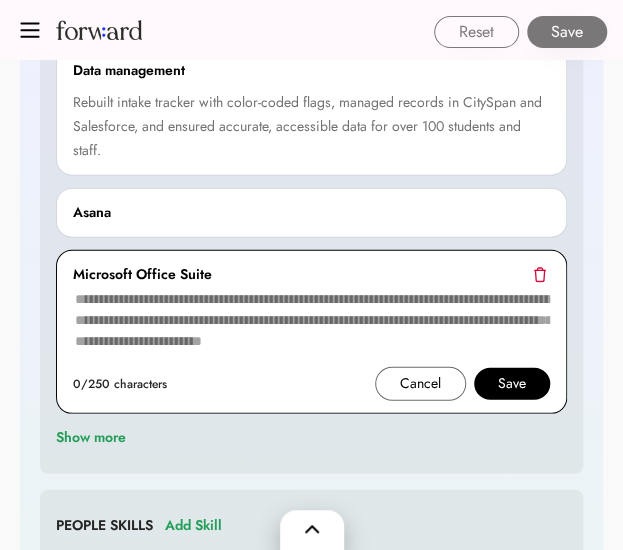 click on "**********" at bounding box center (311, -220) 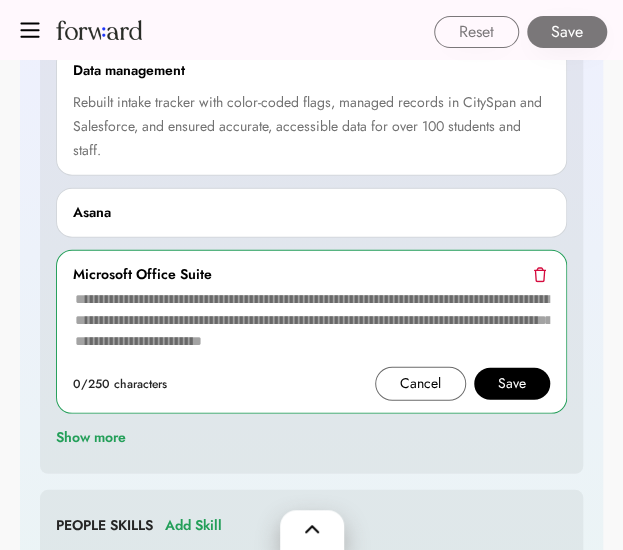 click on "Show more" at bounding box center (91, 438) 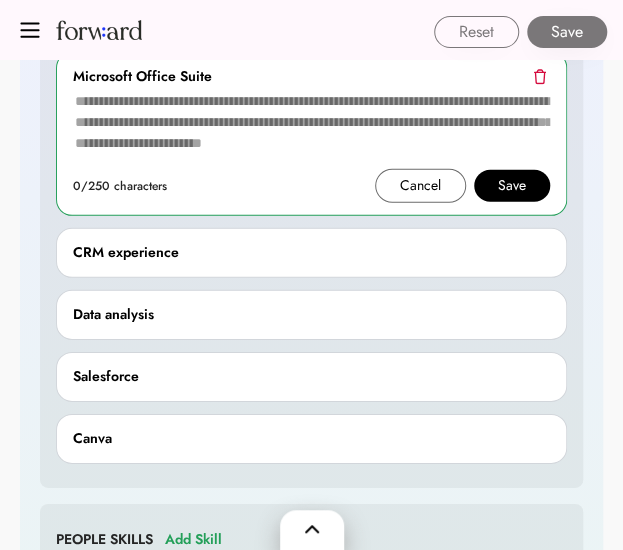 scroll, scrollTop: 1320, scrollLeft: 0, axis: vertical 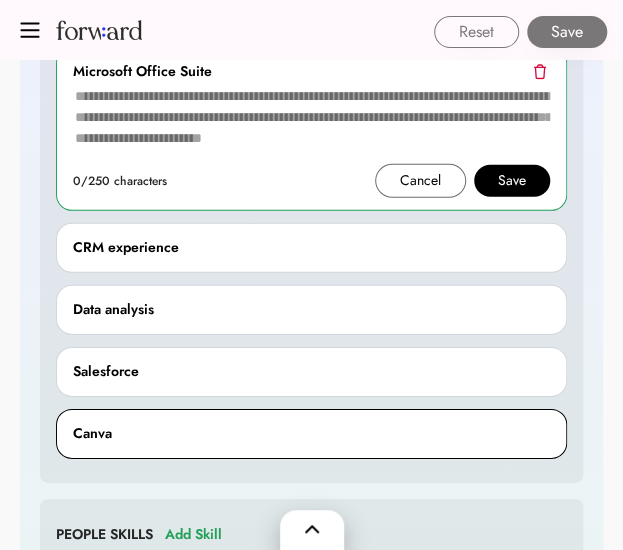 click on "Canva" at bounding box center (311, 434) 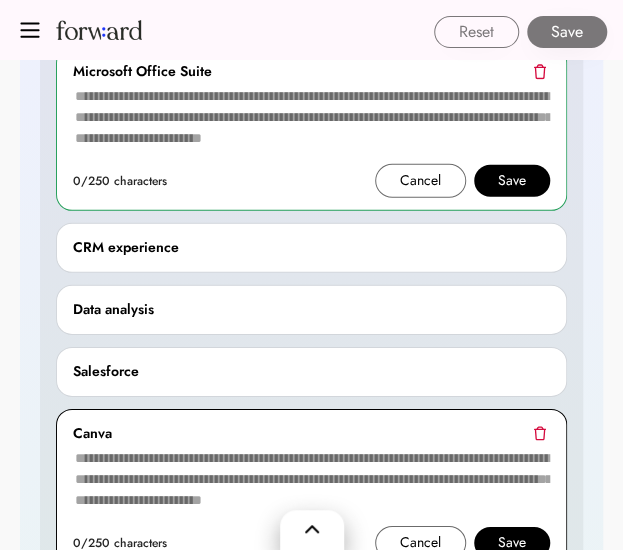 click at bounding box center (311, 486) 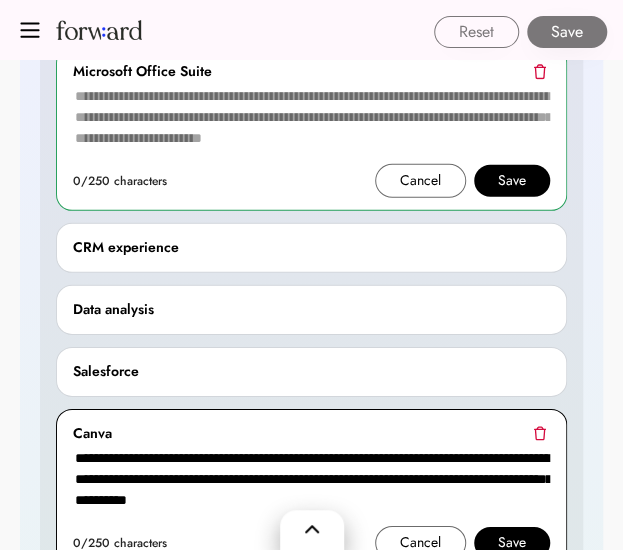 click on "**********" at bounding box center (311, 486) 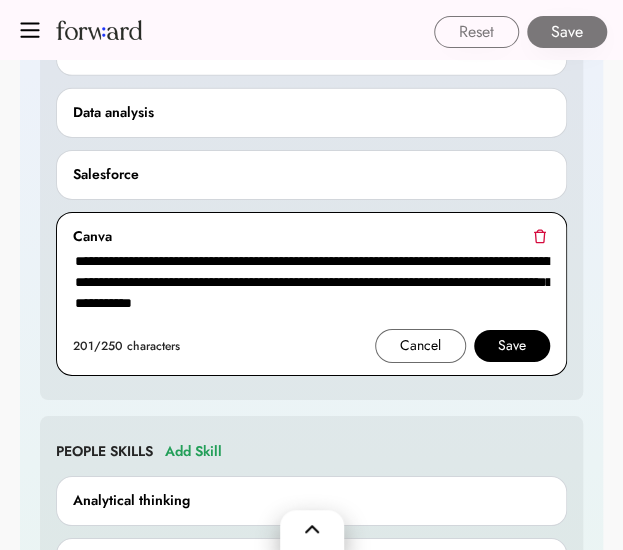 scroll, scrollTop: 1522, scrollLeft: 0, axis: vertical 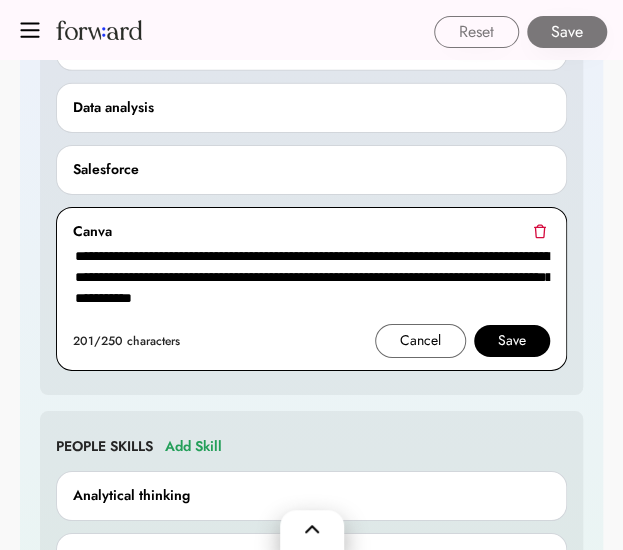 click on "Save" at bounding box center (512, 341) 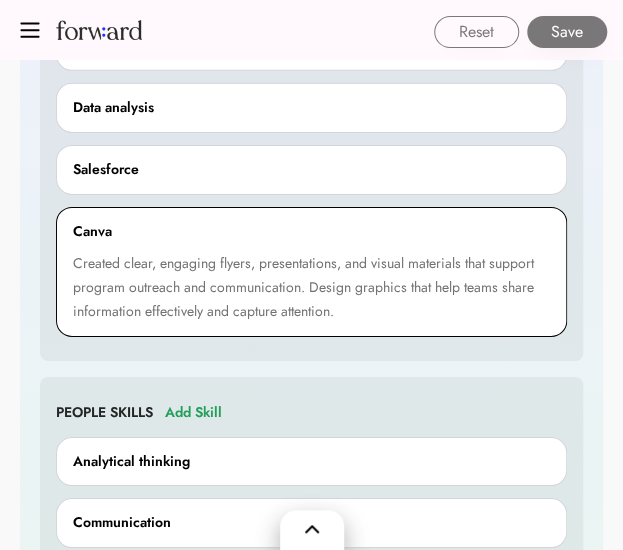 click on "Created clear, engaging flyers, presentations, and visual materials that support program outreach and communication. Design graphics that help teams share information effectively and capture attention." at bounding box center (311, 288) 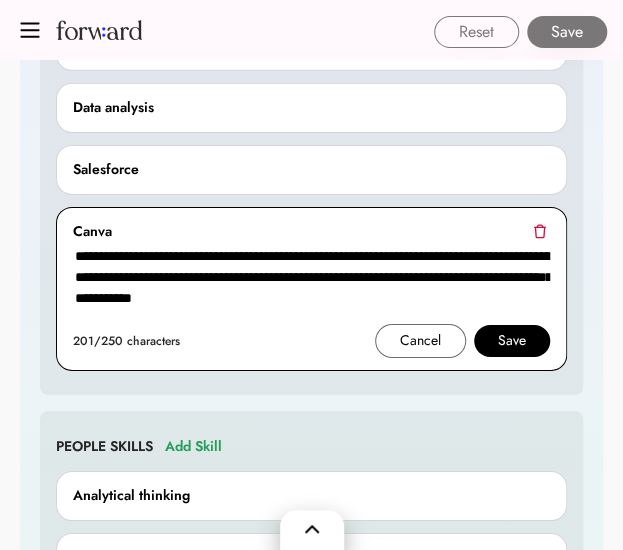 click on "**********" at bounding box center [311, 284] 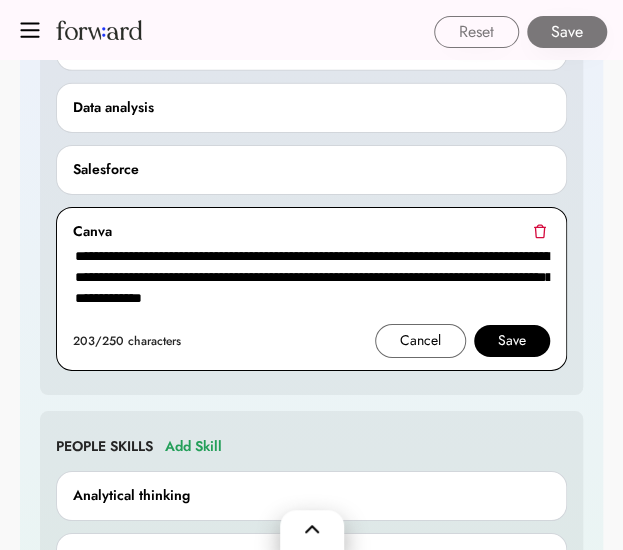 click on "**********" at bounding box center (311, 284) 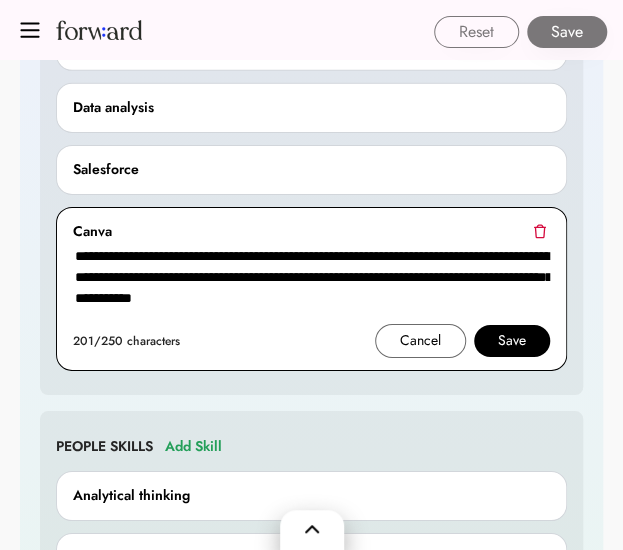 click on "**********" at bounding box center (311, 284) 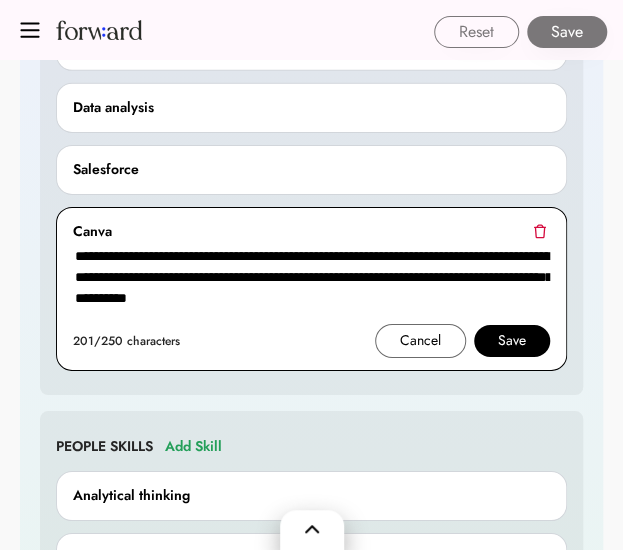 type on "**********" 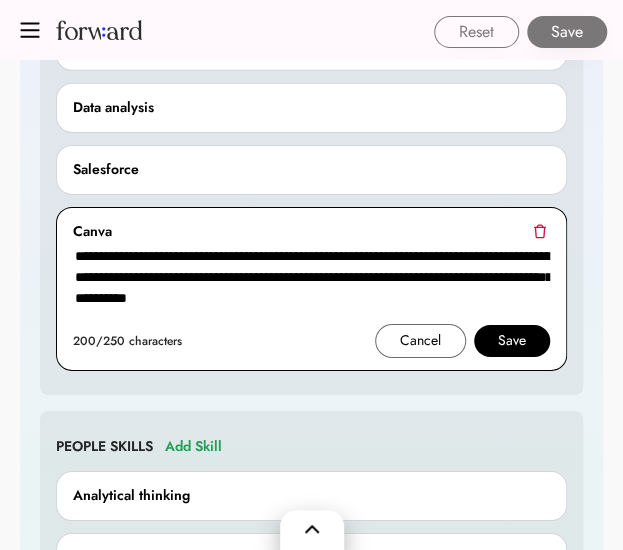 click on "Save" at bounding box center (512, 341) 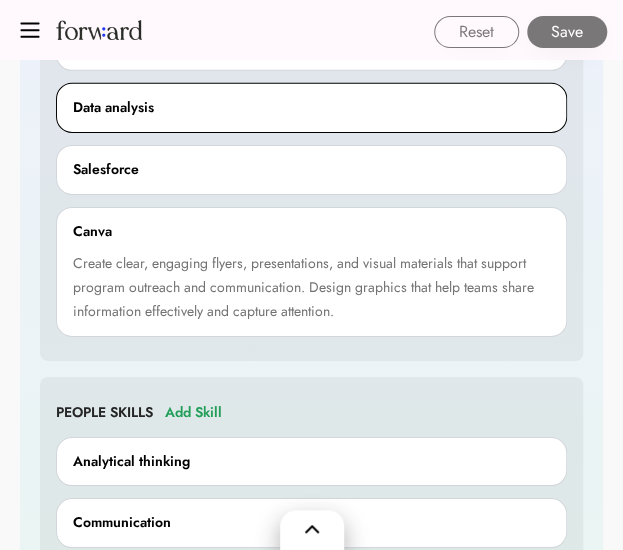 click on "Data analysis" at bounding box center [311, 108] 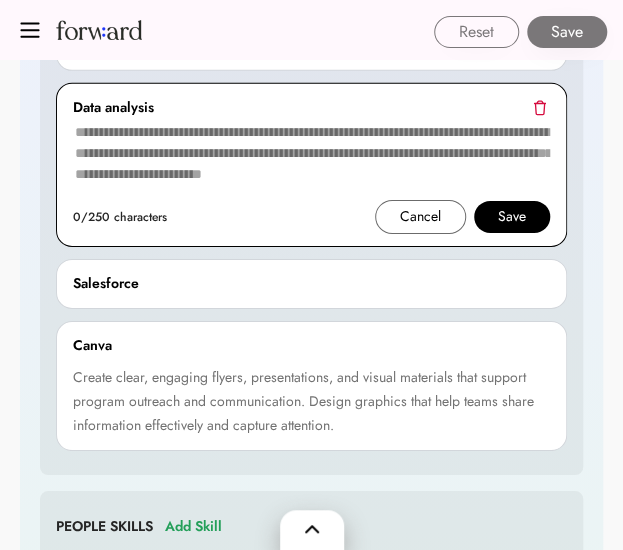 click at bounding box center (311, 160) 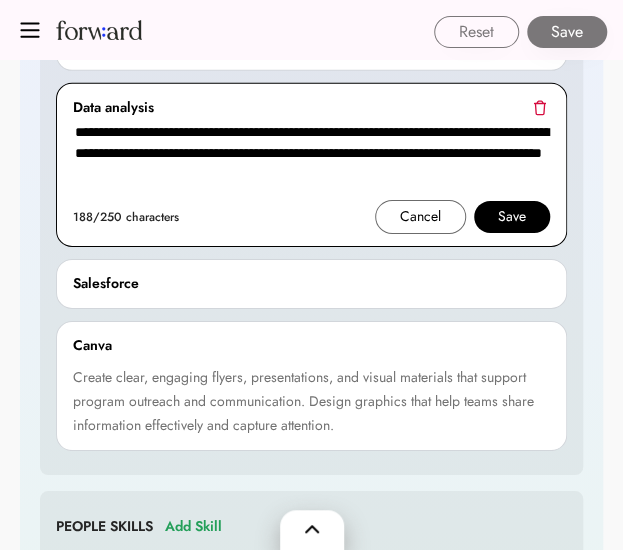 type on "**********" 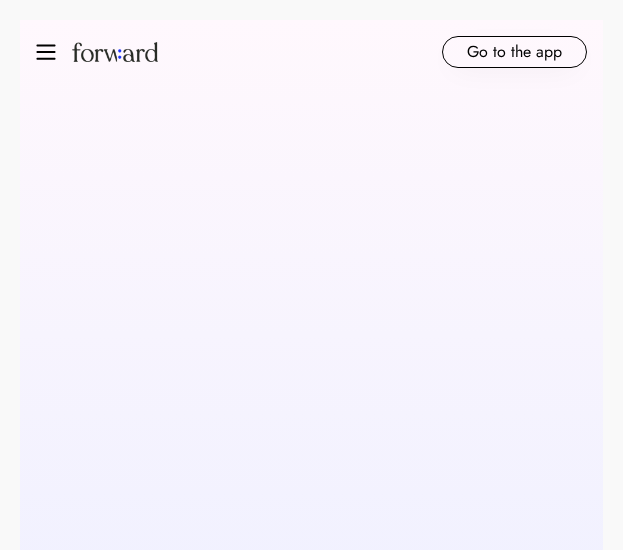 scroll, scrollTop: 0, scrollLeft: 0, axis: both 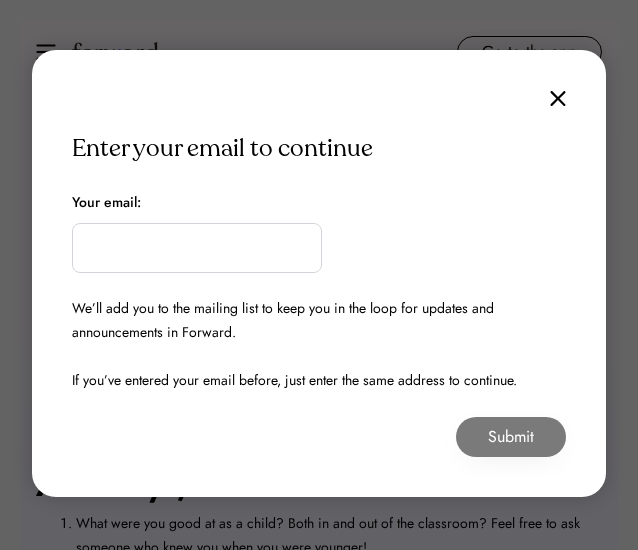 click at bounding box center [558, 98] 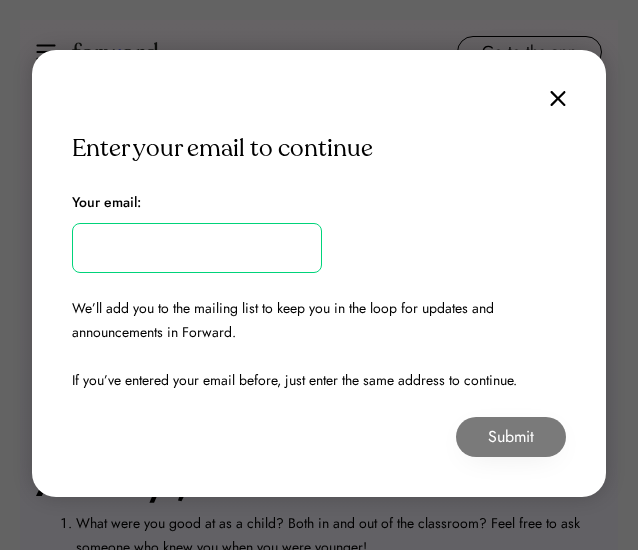 click at bounding box center [197, 248] 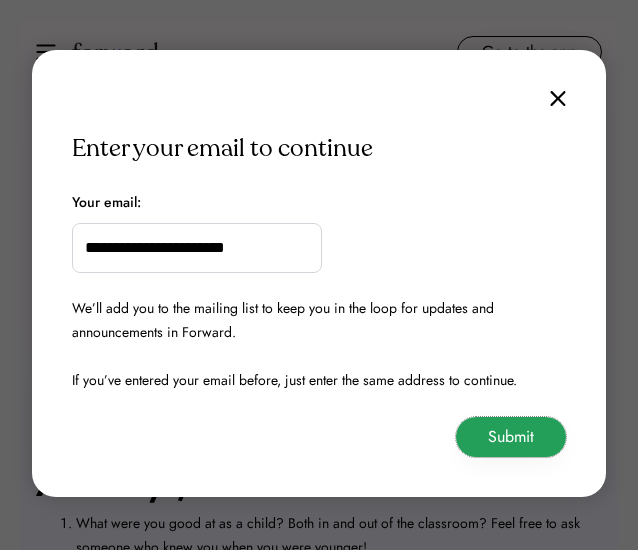 click on "Submit" at bounding box center [511, 437] 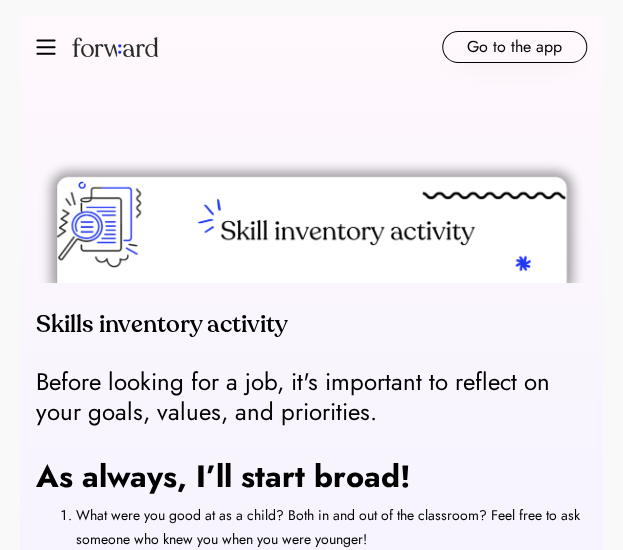 scroll, scrollTop: 0, scrollLeft: 0, axis: both 